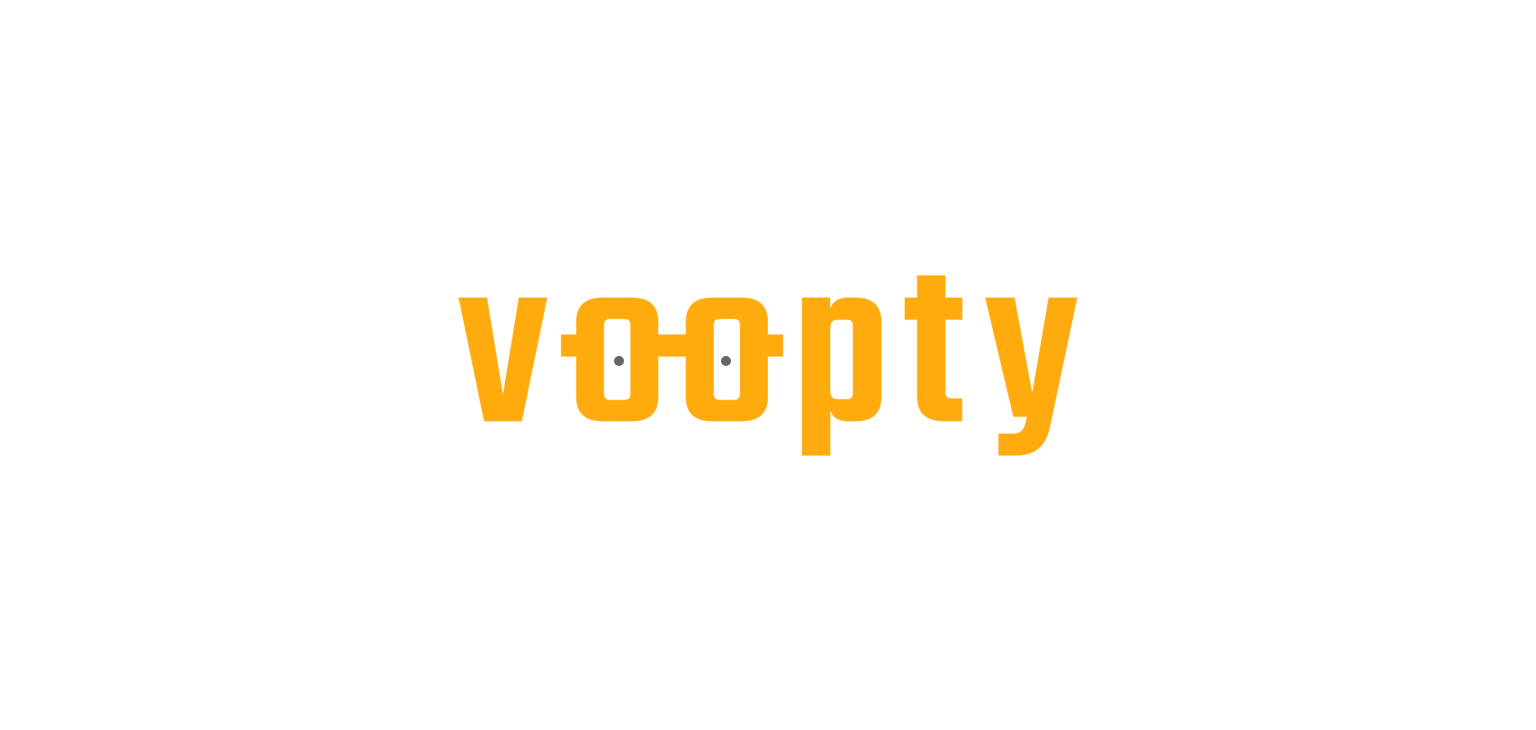 scroll, scrollTop: 0, scrollLeft: 0, axis: both 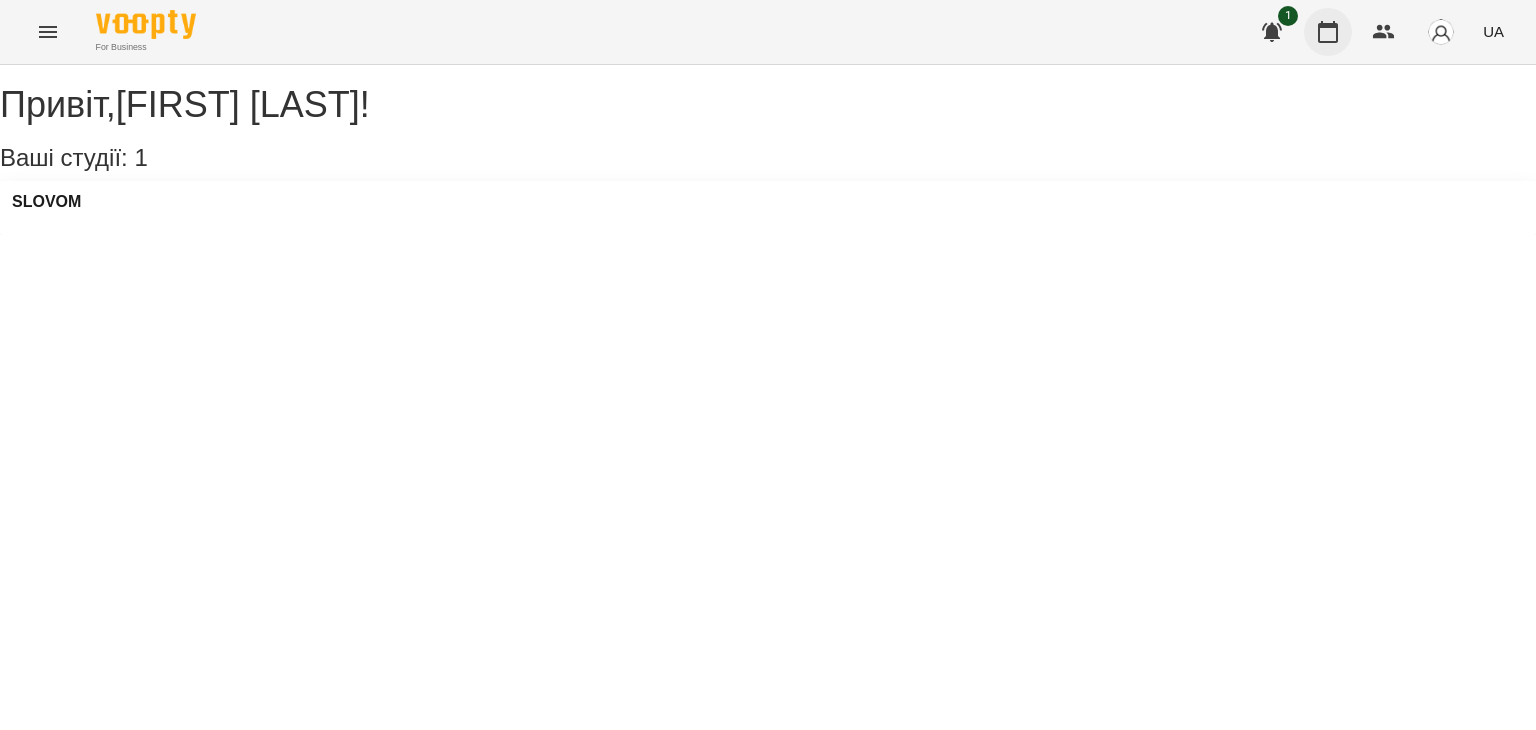 click 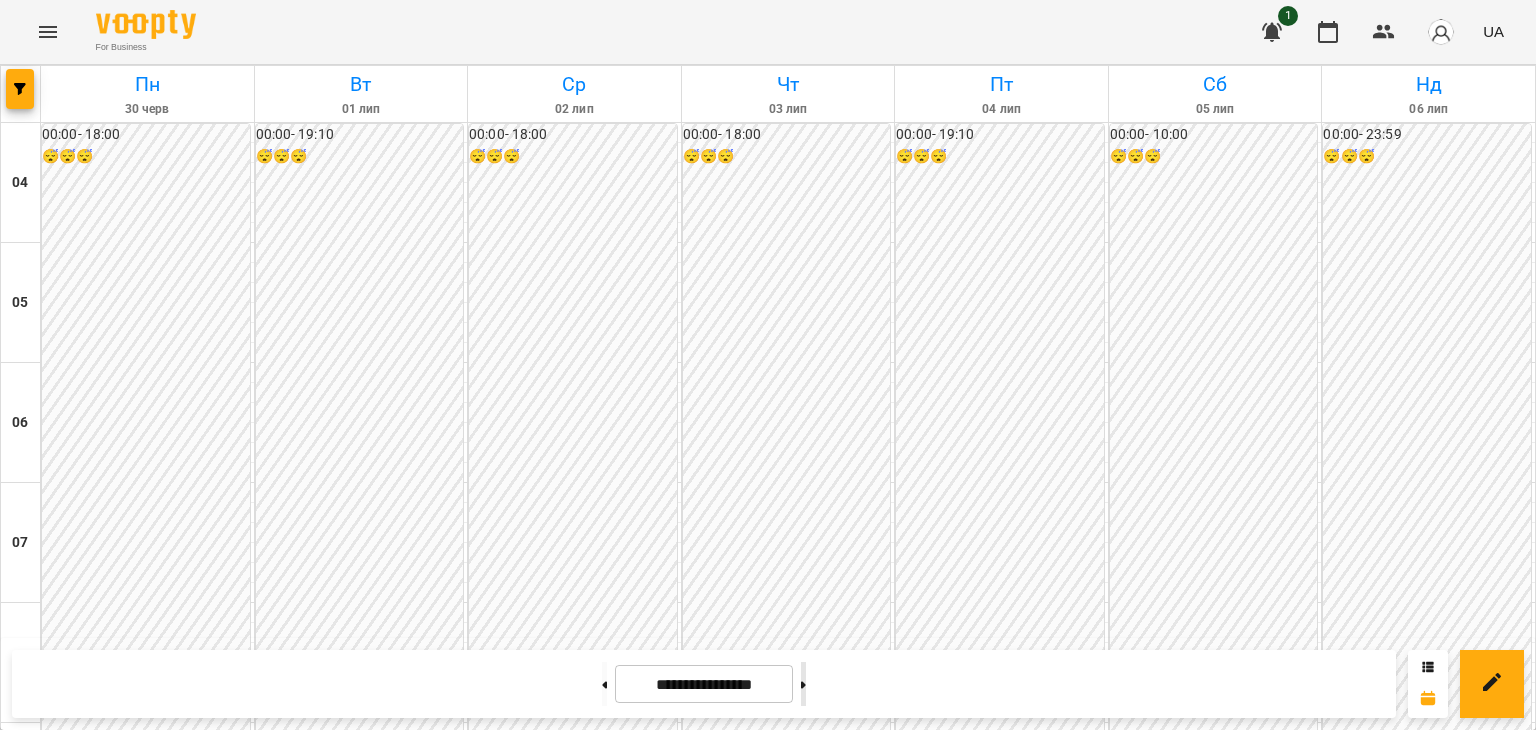 click at bounding box center (803, 684) 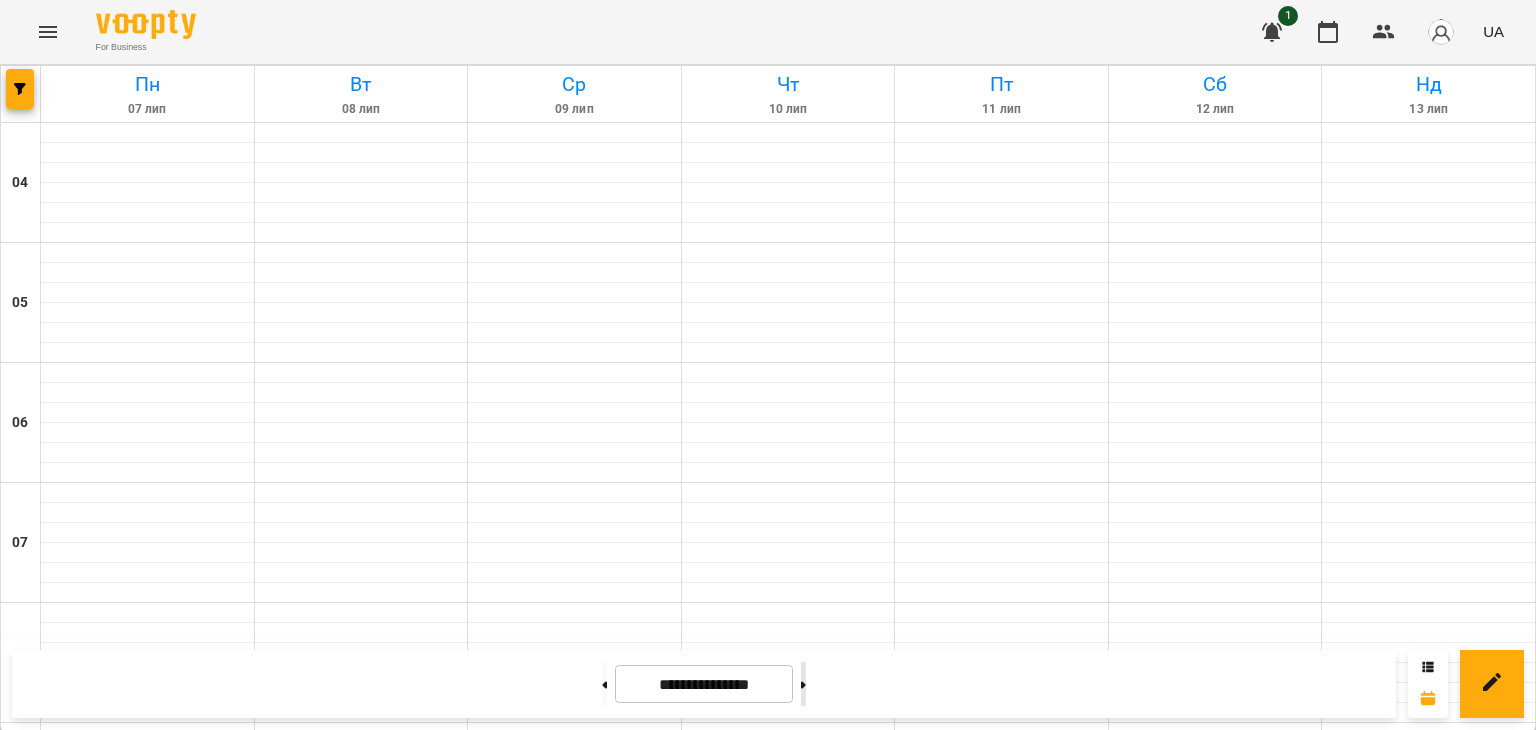 click at bounding box center (803, 684) 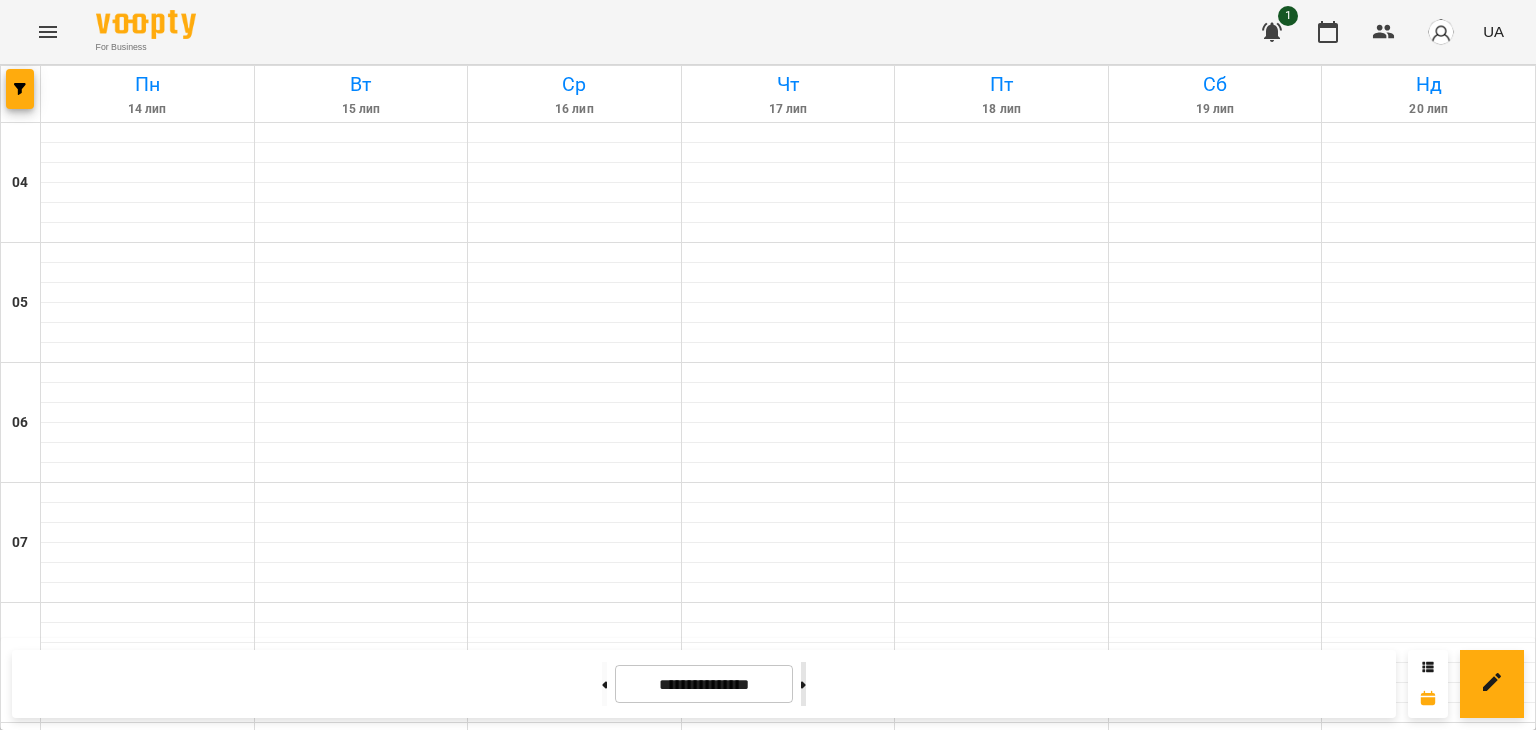 click at bounding box center (803, 684) 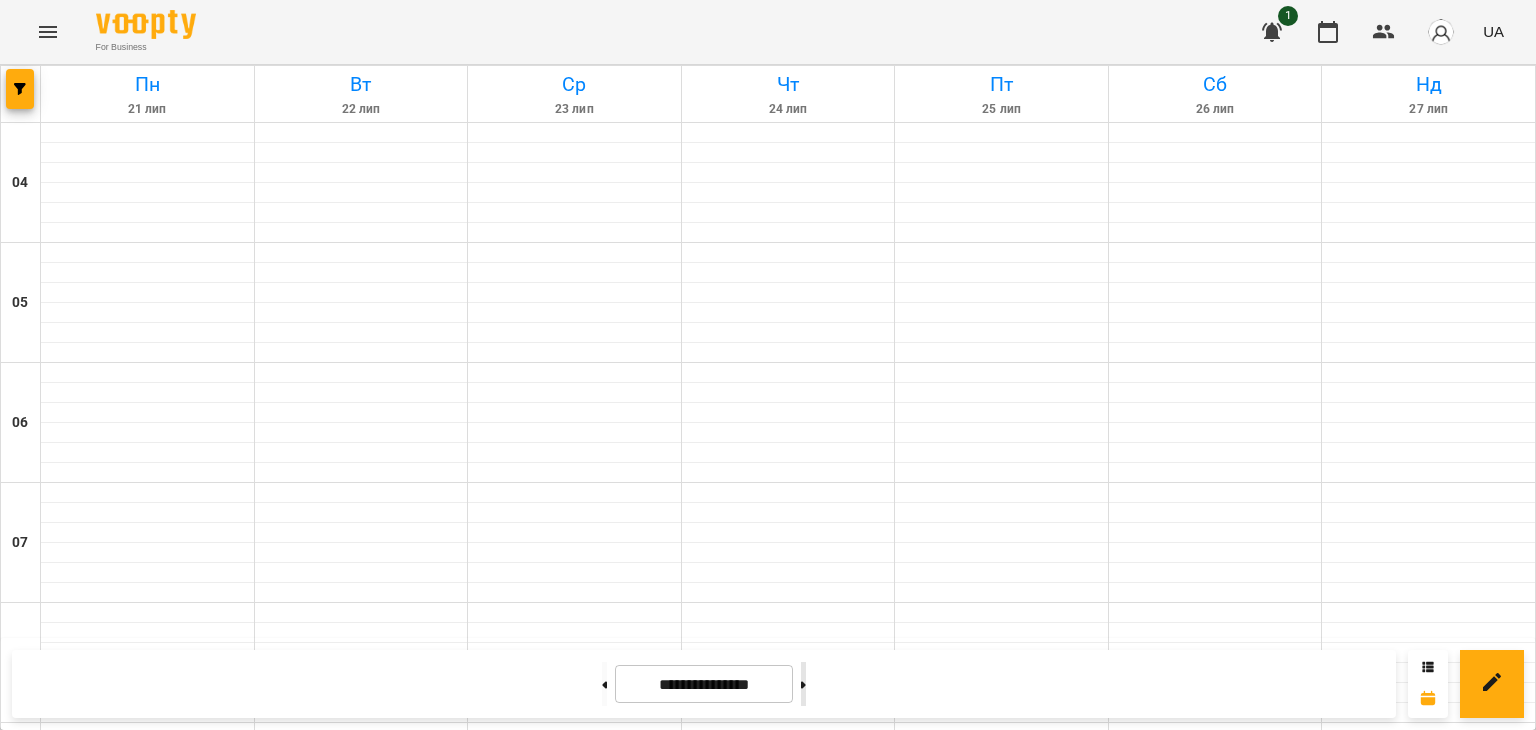 click at bounding box center [803, 684] 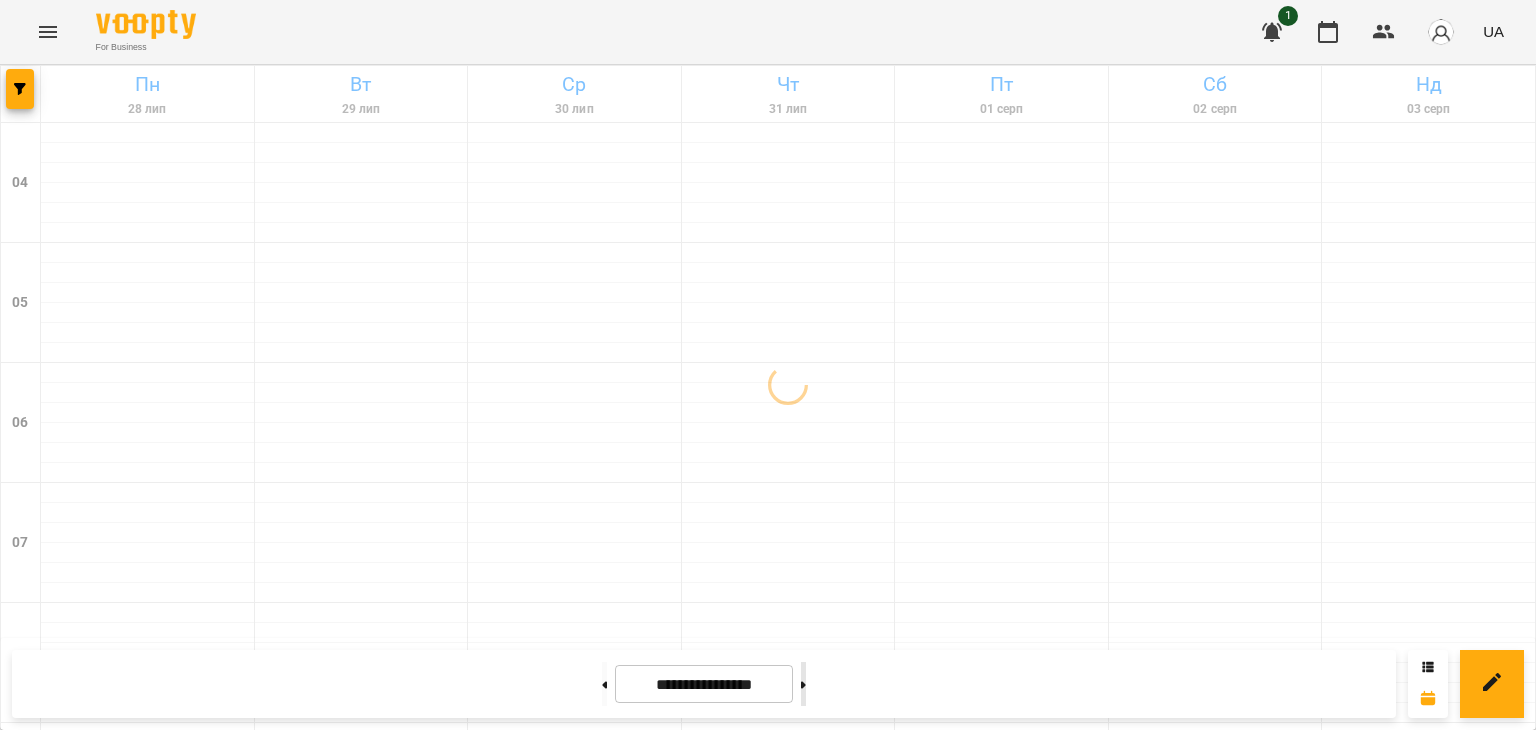 click at bounding box center [803, 684] 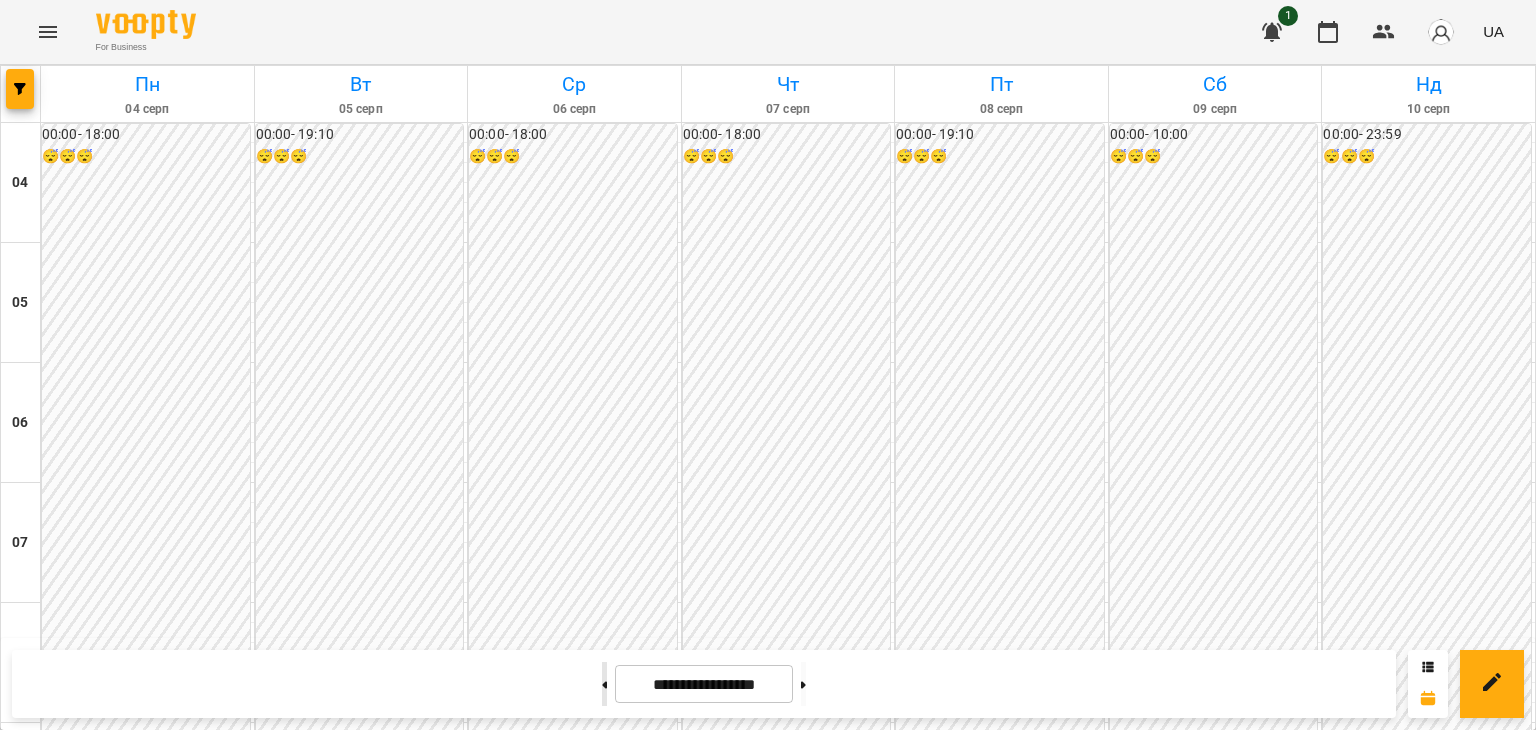 click 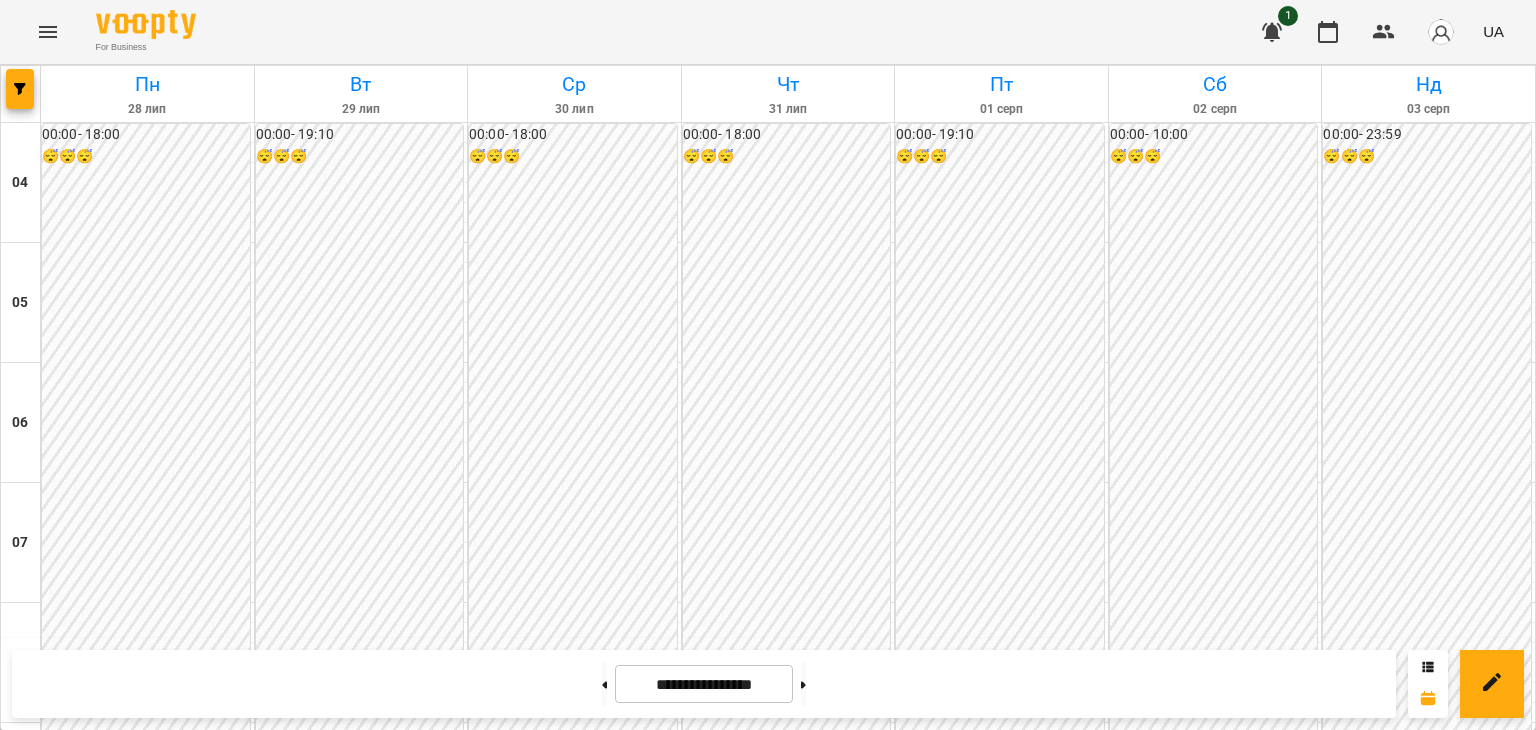 scroll, scrollTop: 1672, scrollLeft: 0, axis: vertical 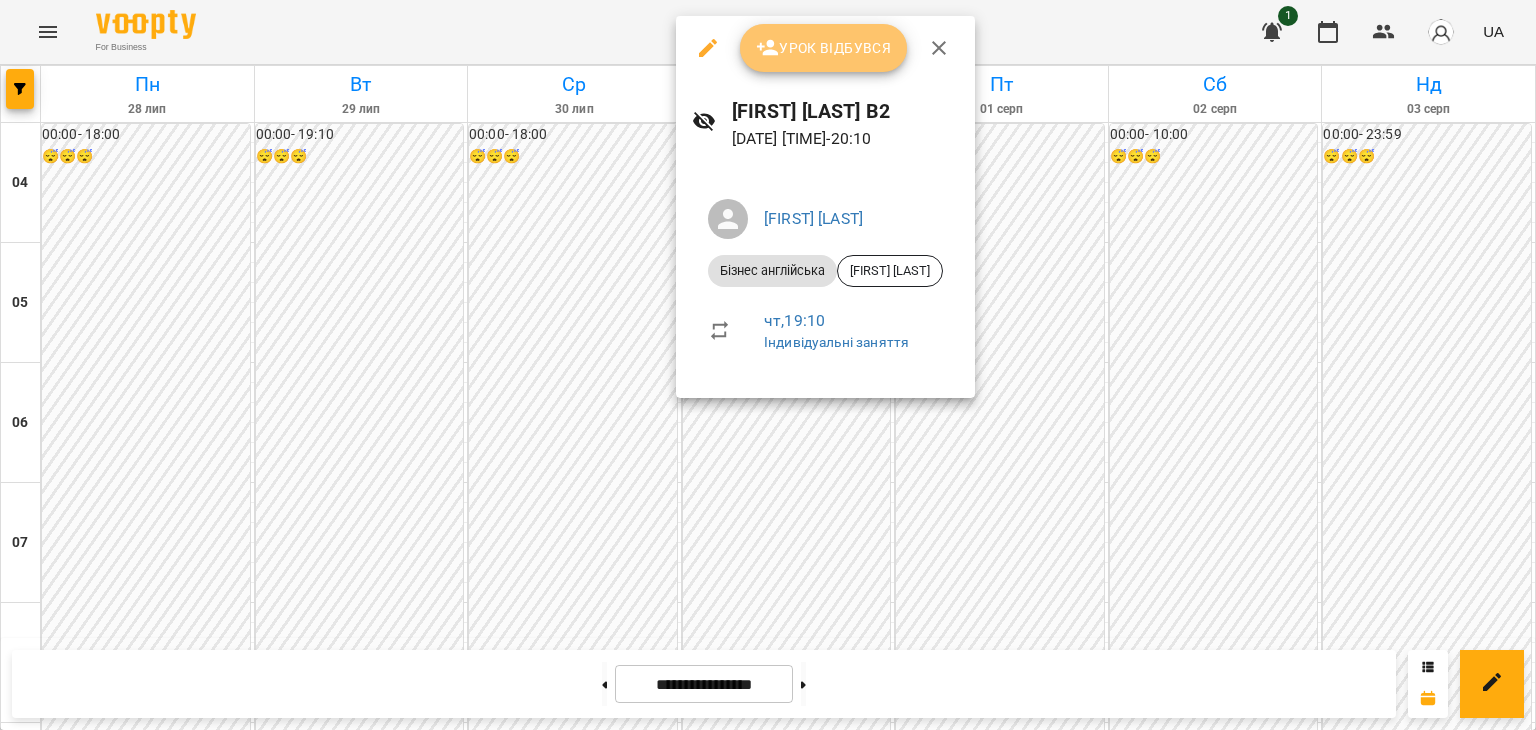 click on "Урок відбувся" at bounding box center [824, 48] 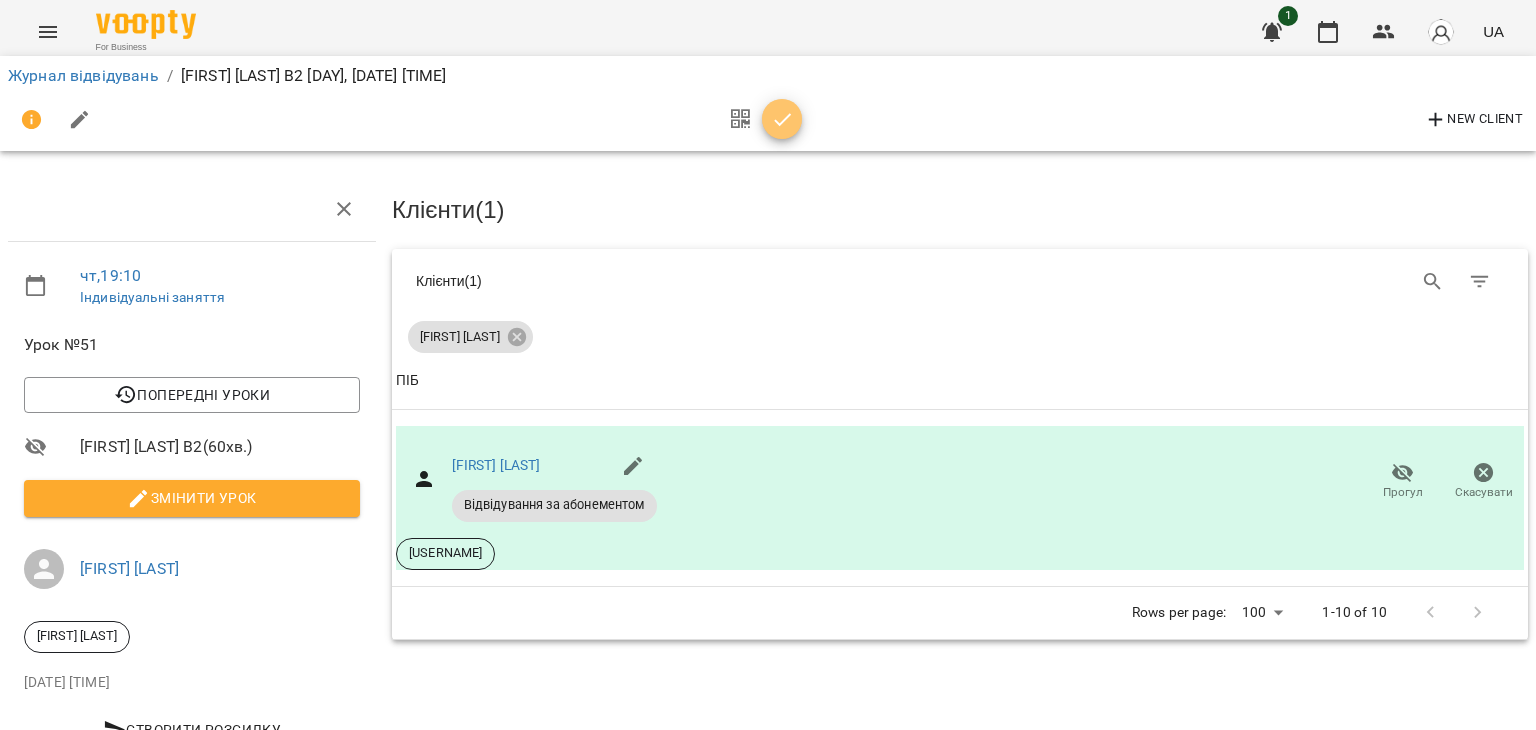 drag, startPoint x: 790, startPoint y: 124, endPoint x: 621, endPoint y: 130, distance: 169.10648 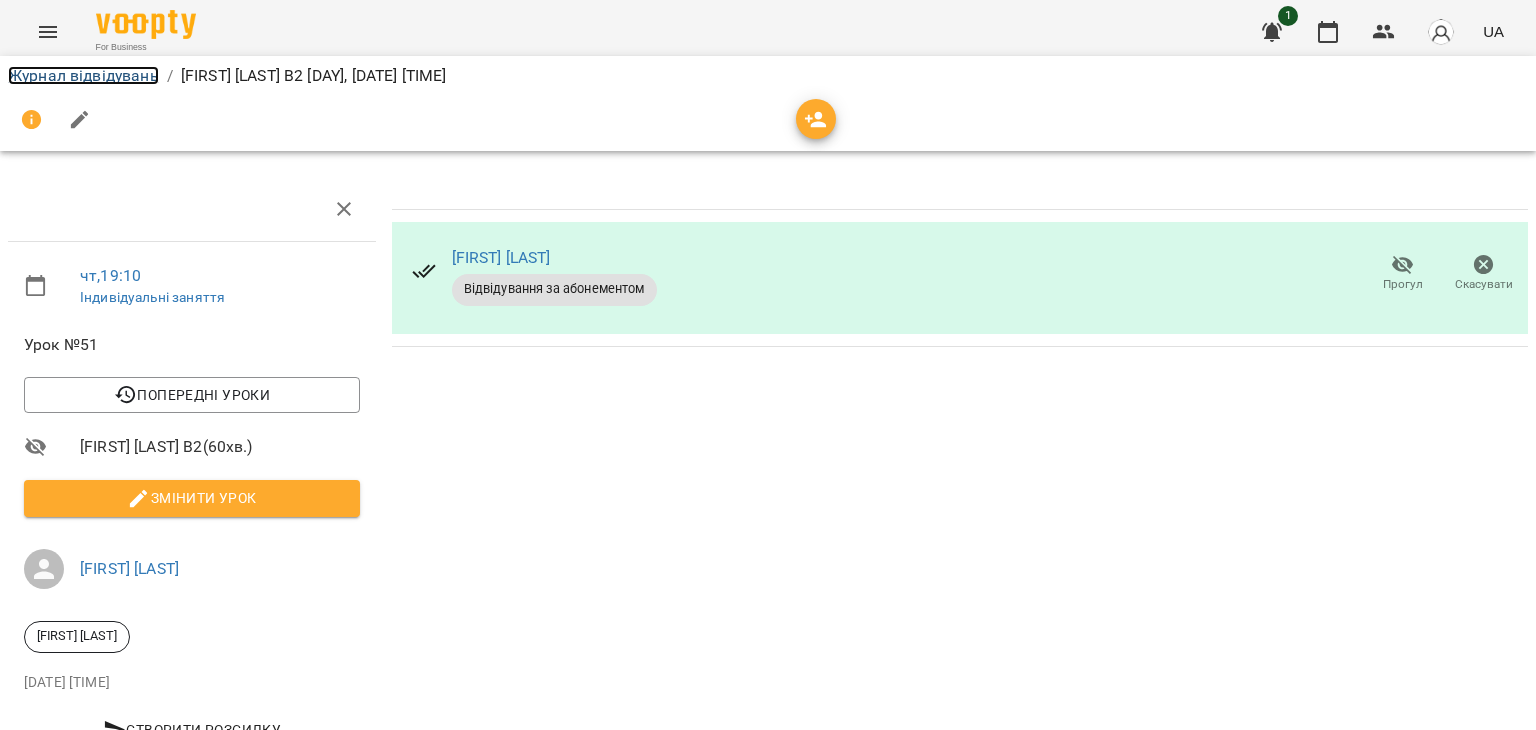 drag, startPoint x: 112, startPoint y: 66, endPoint x: 176, endPoint y: 109, distance: 77.10383 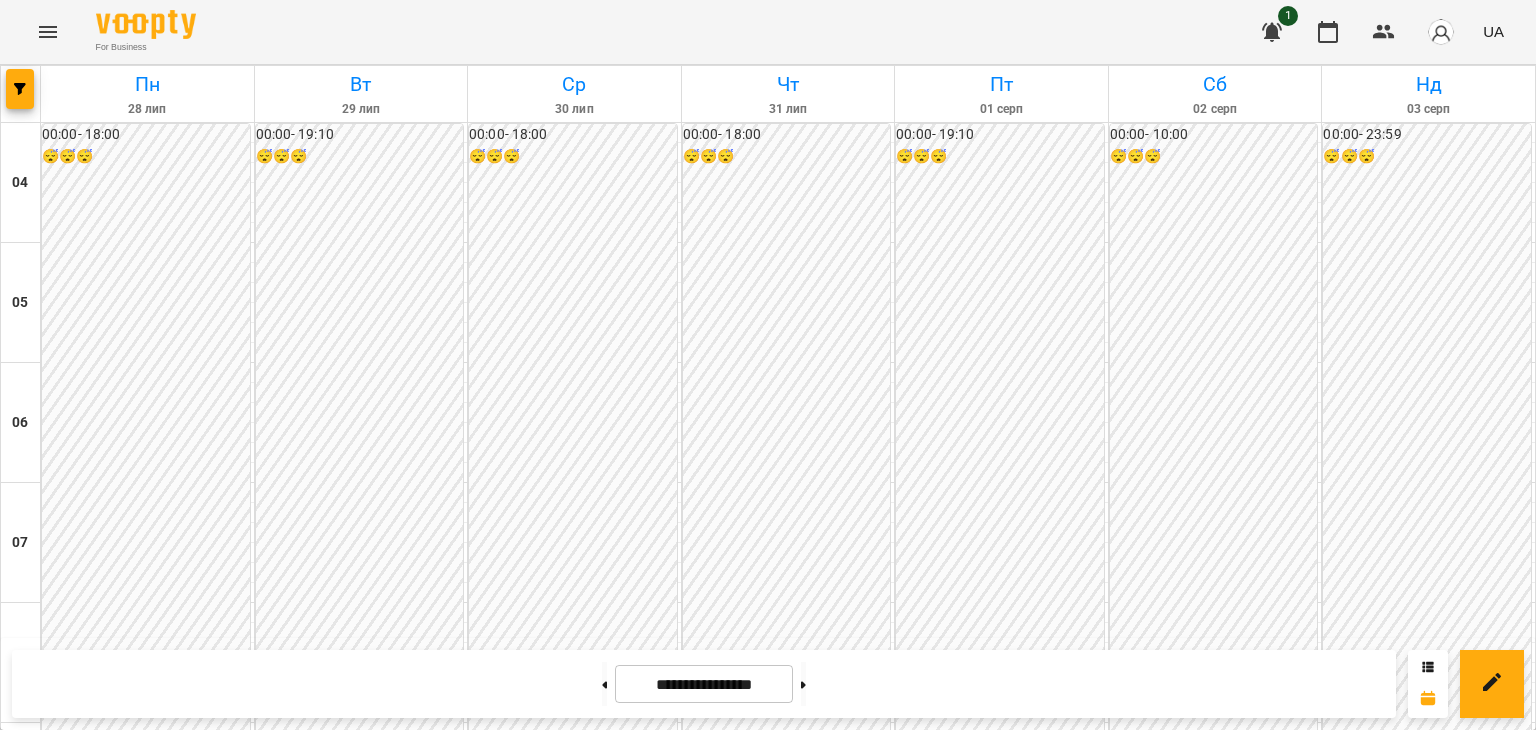 scroll, scrollTop: 1752, scrollLeft: 0, axis: vertical 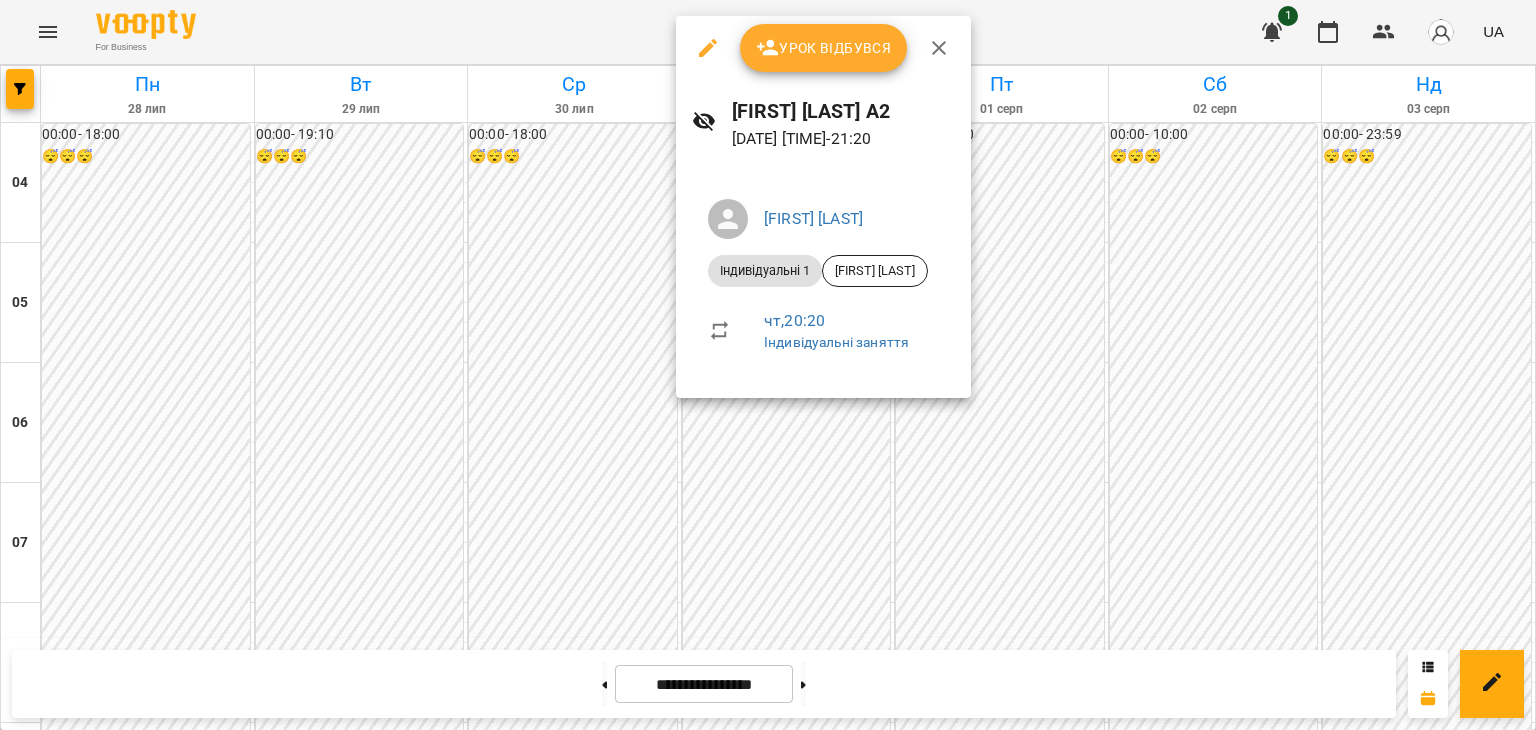 click on "Урок відбувся" at bounding box center (824, 48) 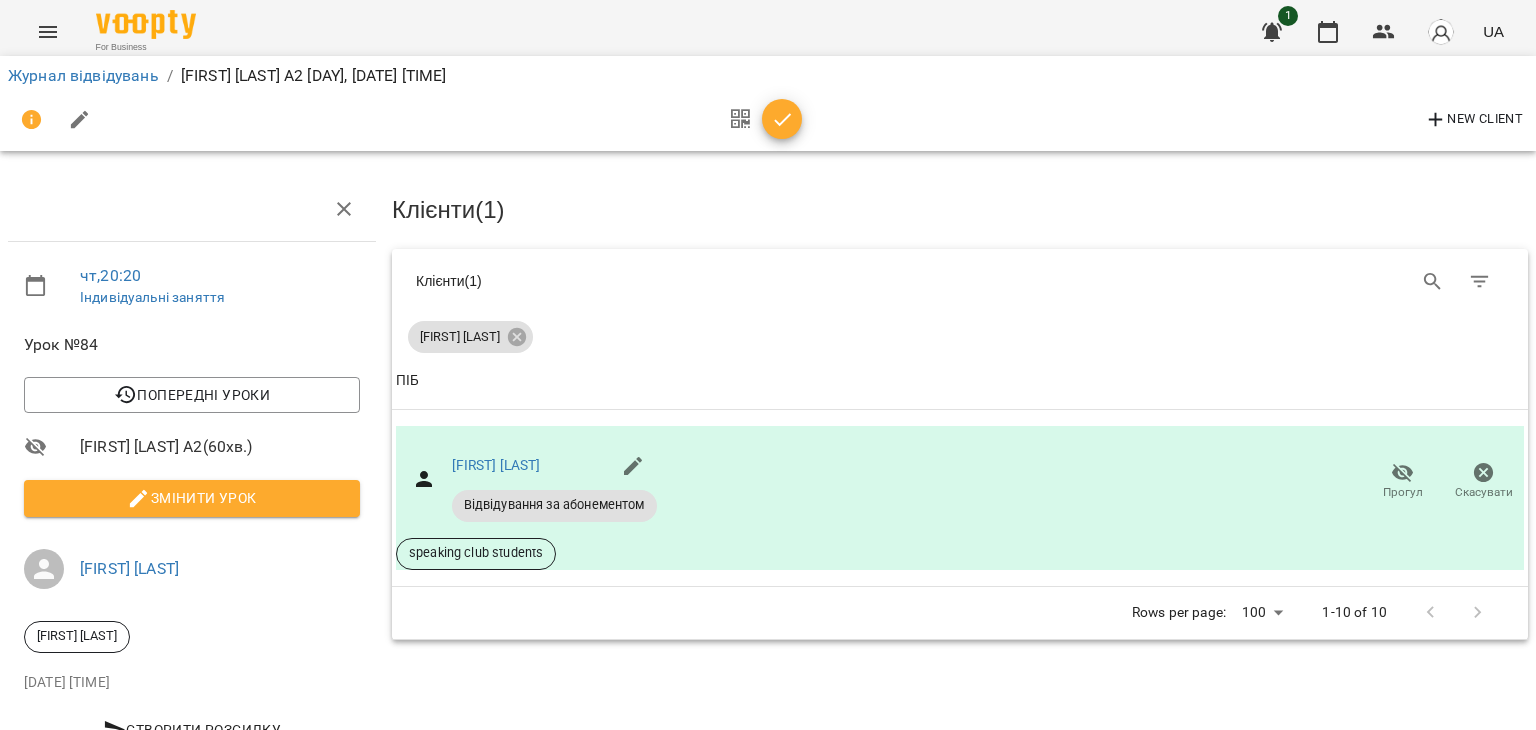 drag, startPoint x: 776, startPoint y: 133, endPoint x: 760, endPoint y: 140, distance: 17.464249 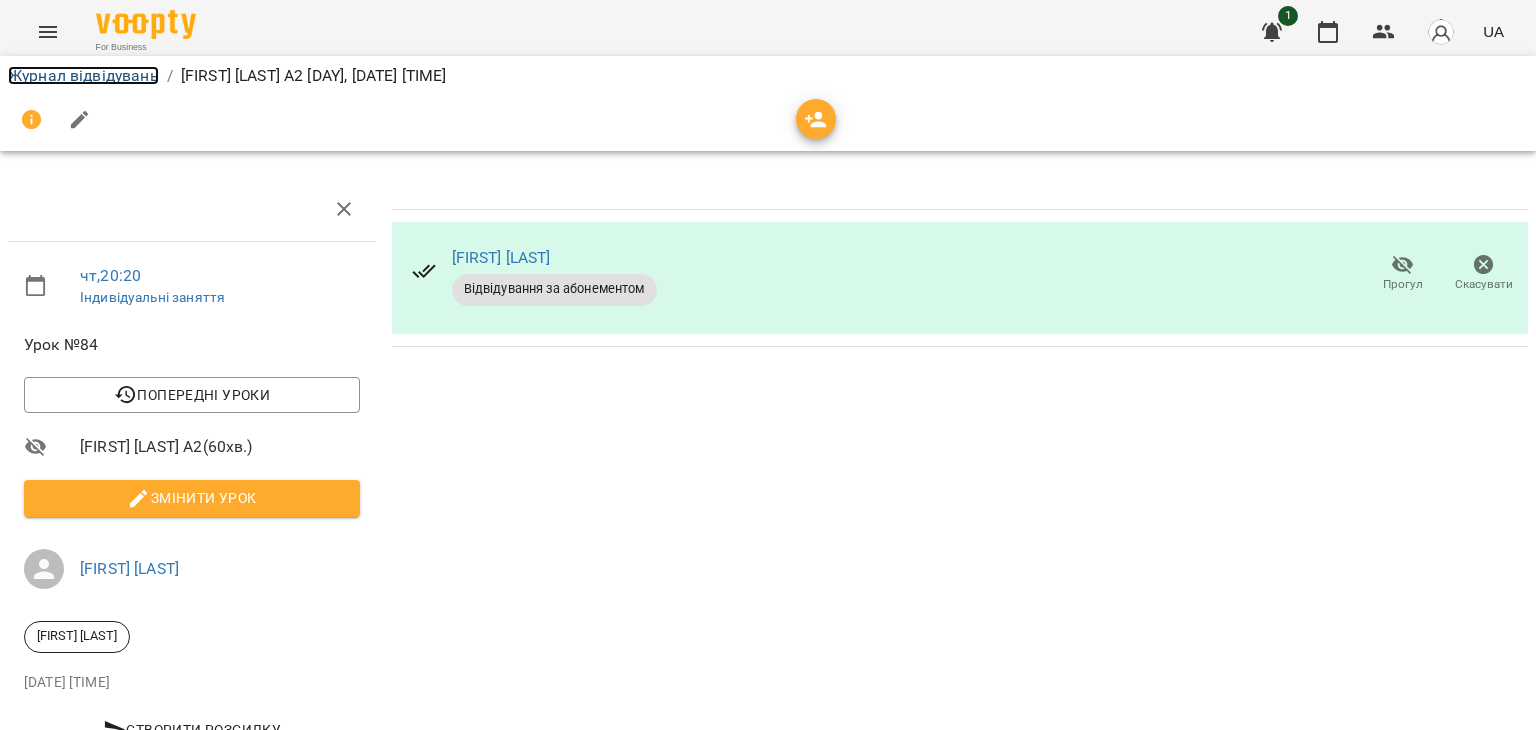click on "Журнал відвідувань" at bounding box center [83, 75] 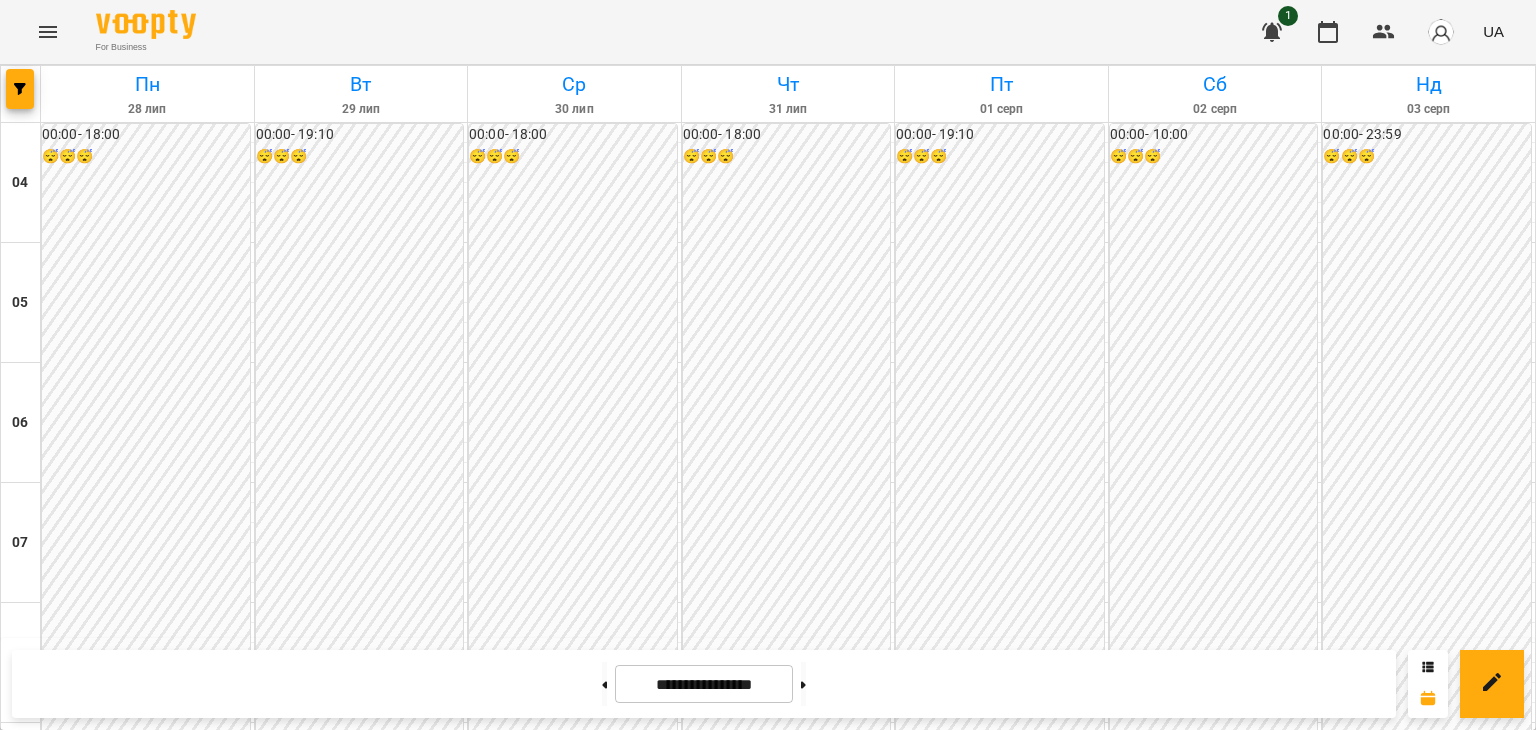 scroll, scrollTop: 1706, scrollLeft: 0, axis: vertical 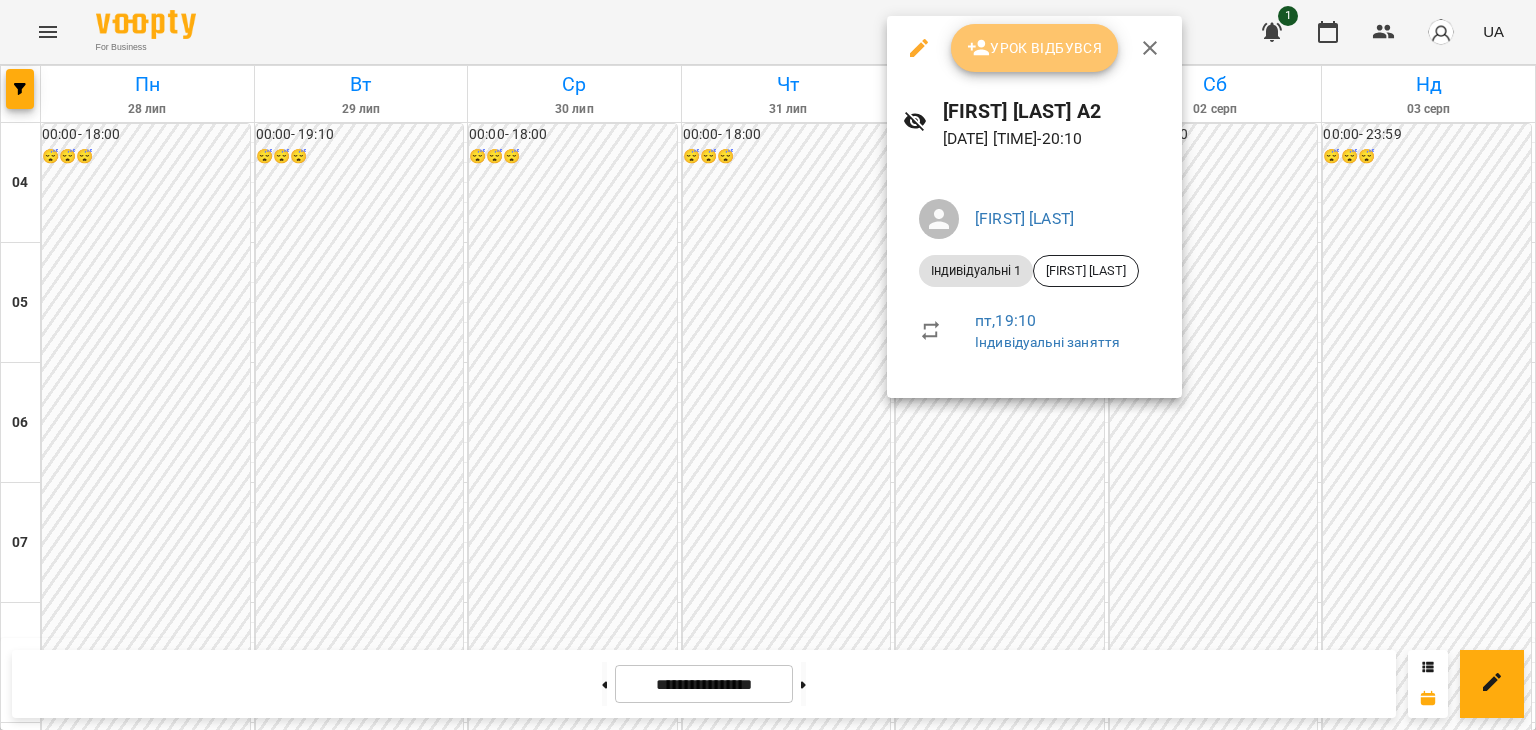 click on "Урок відбувся" at bounding box center [1035, 48] 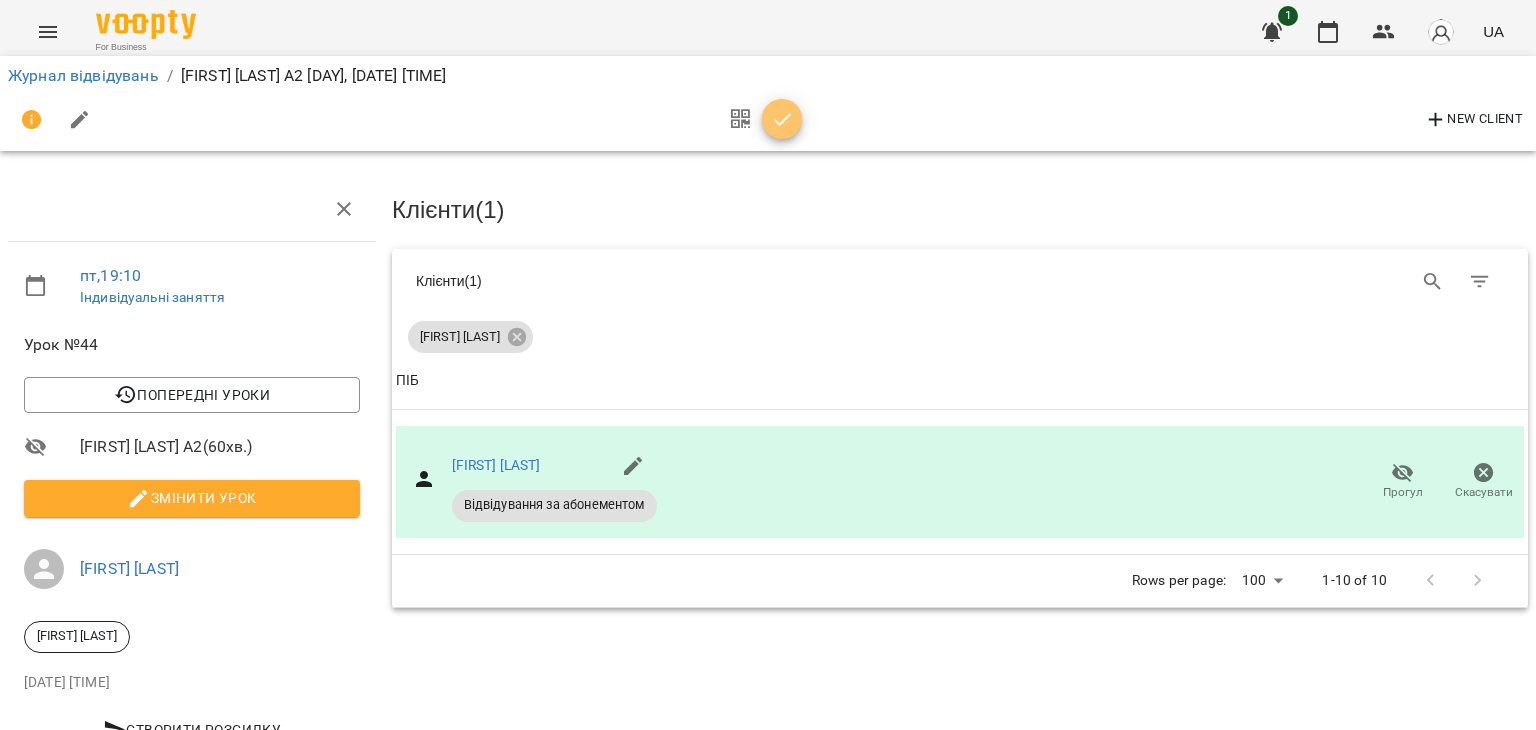 click 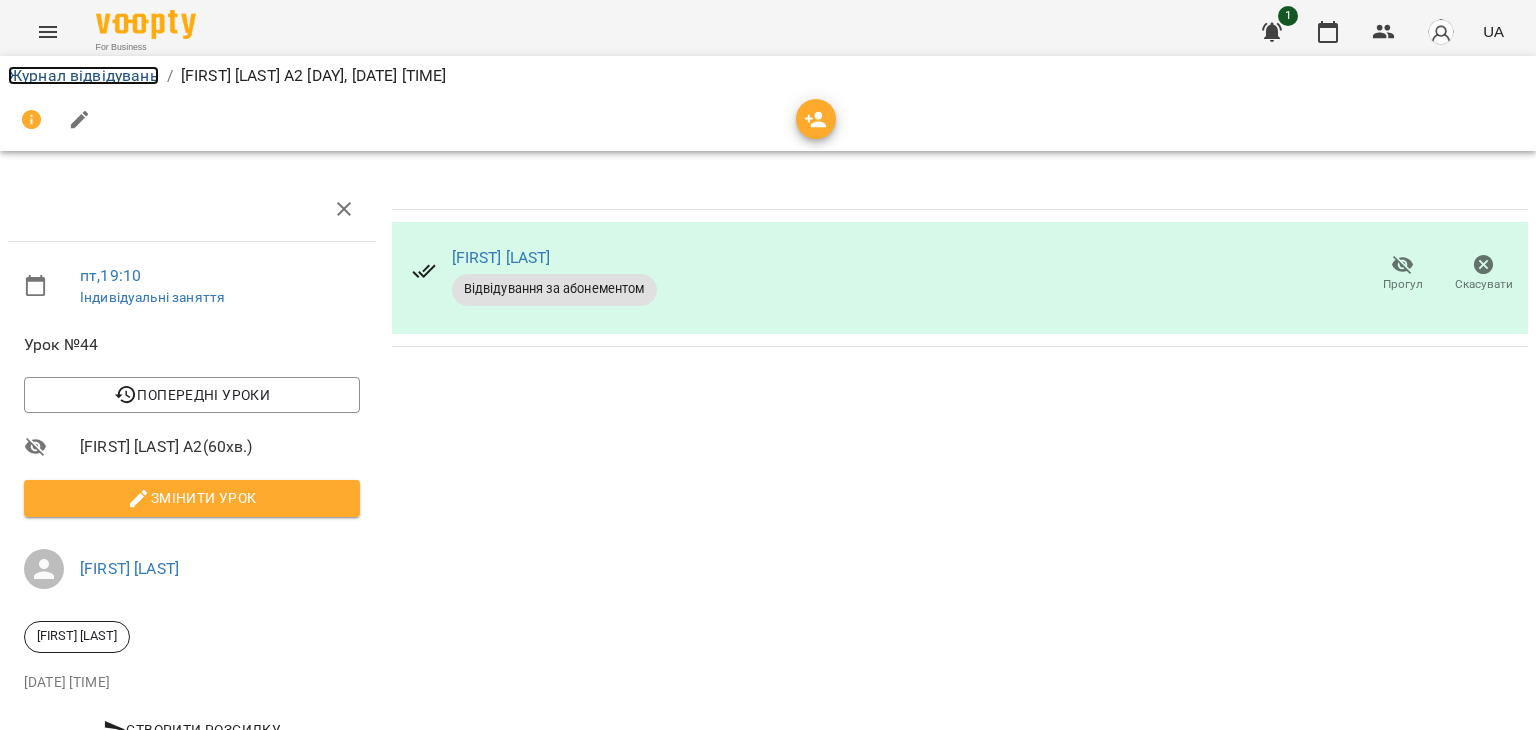 click on "Журнал відвідувань" at bounding box center (83, 75) 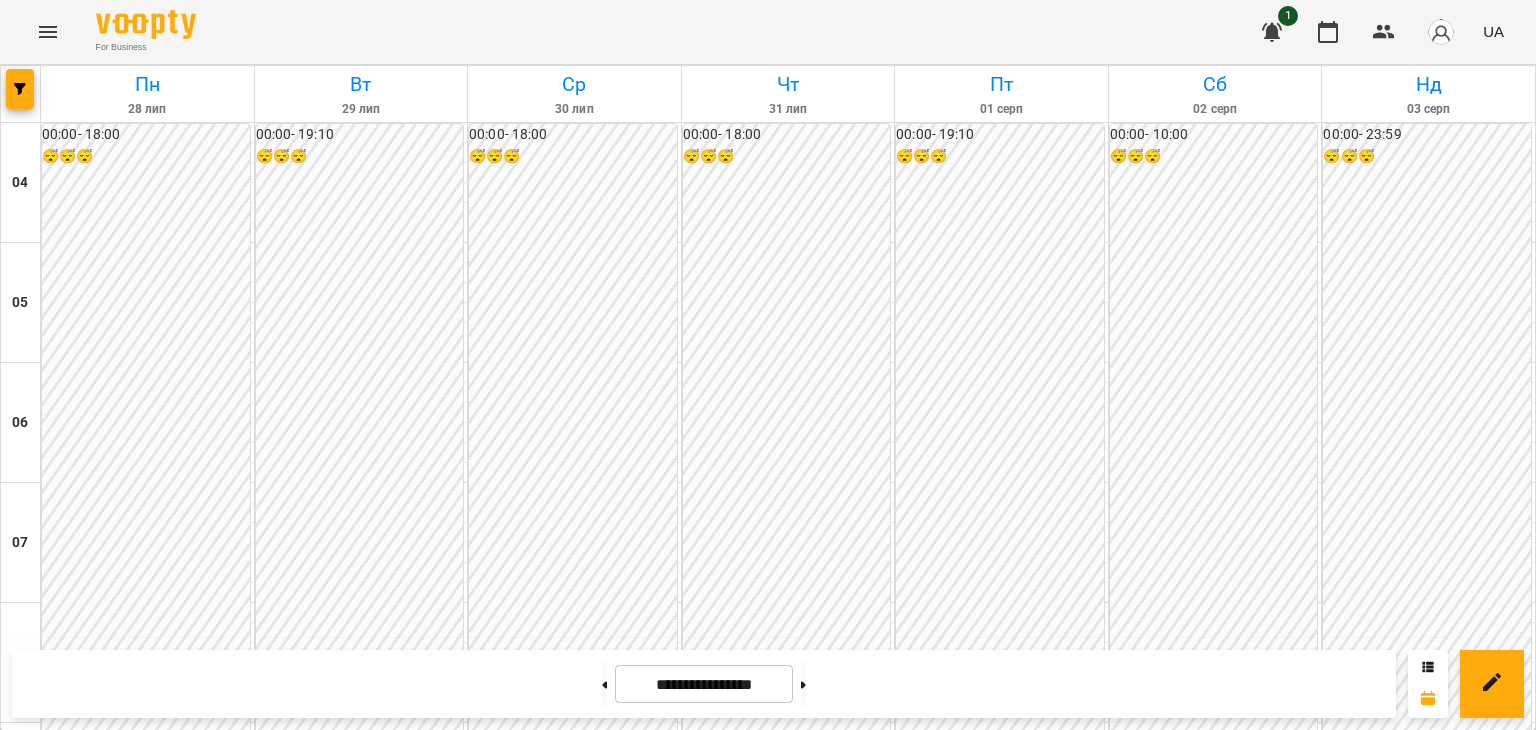 scroll, scrollTop: 1548, scrollLeft: 0, axis: vertical 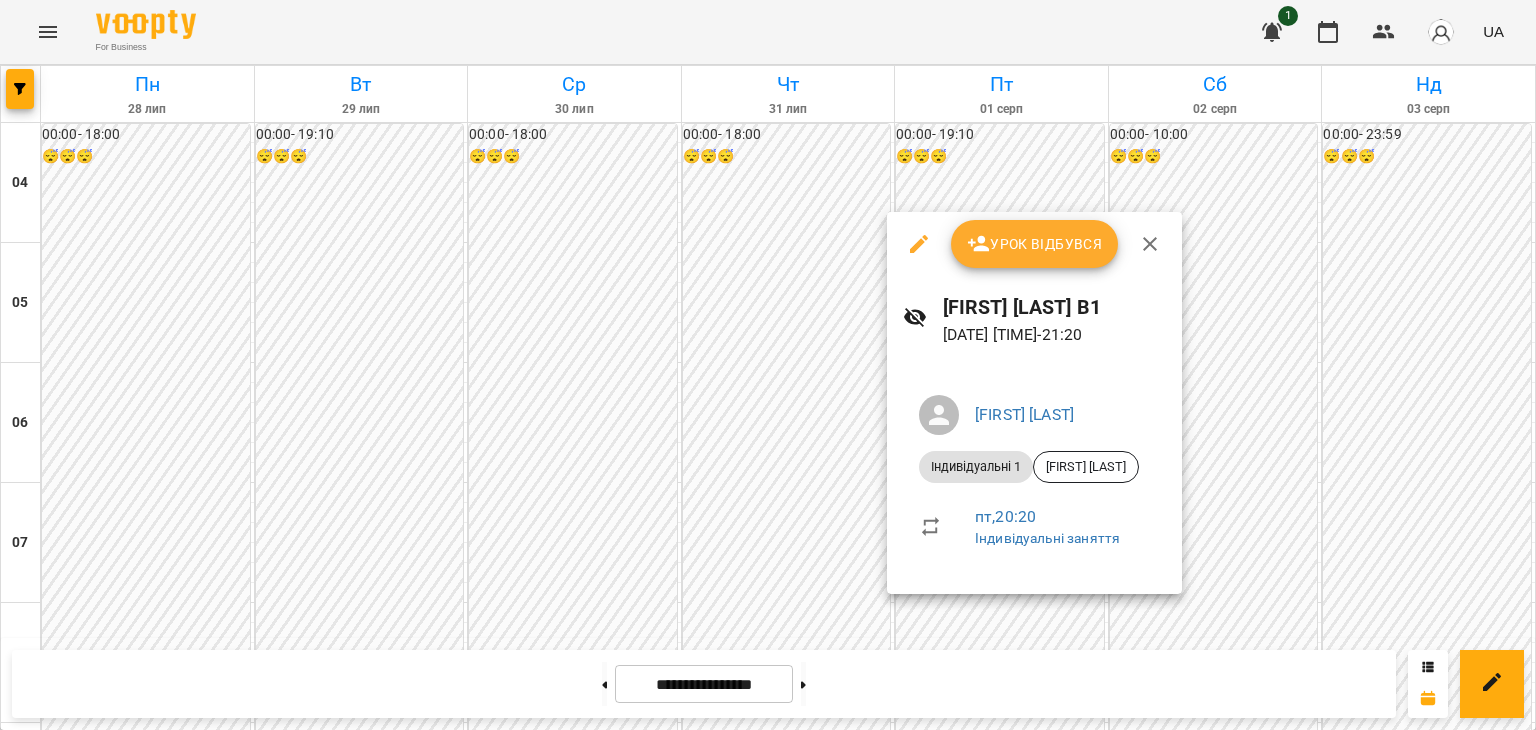 click 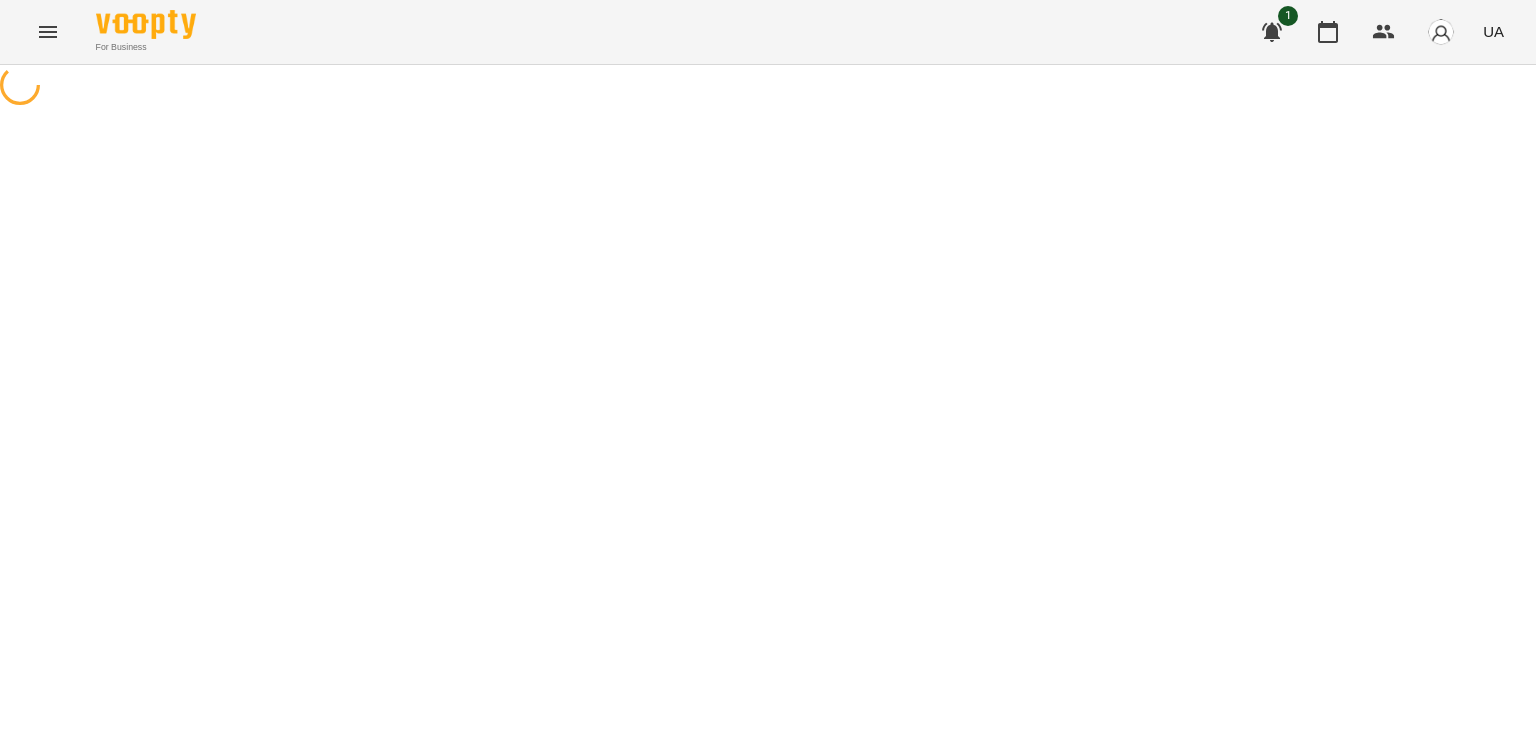 select on "**********" 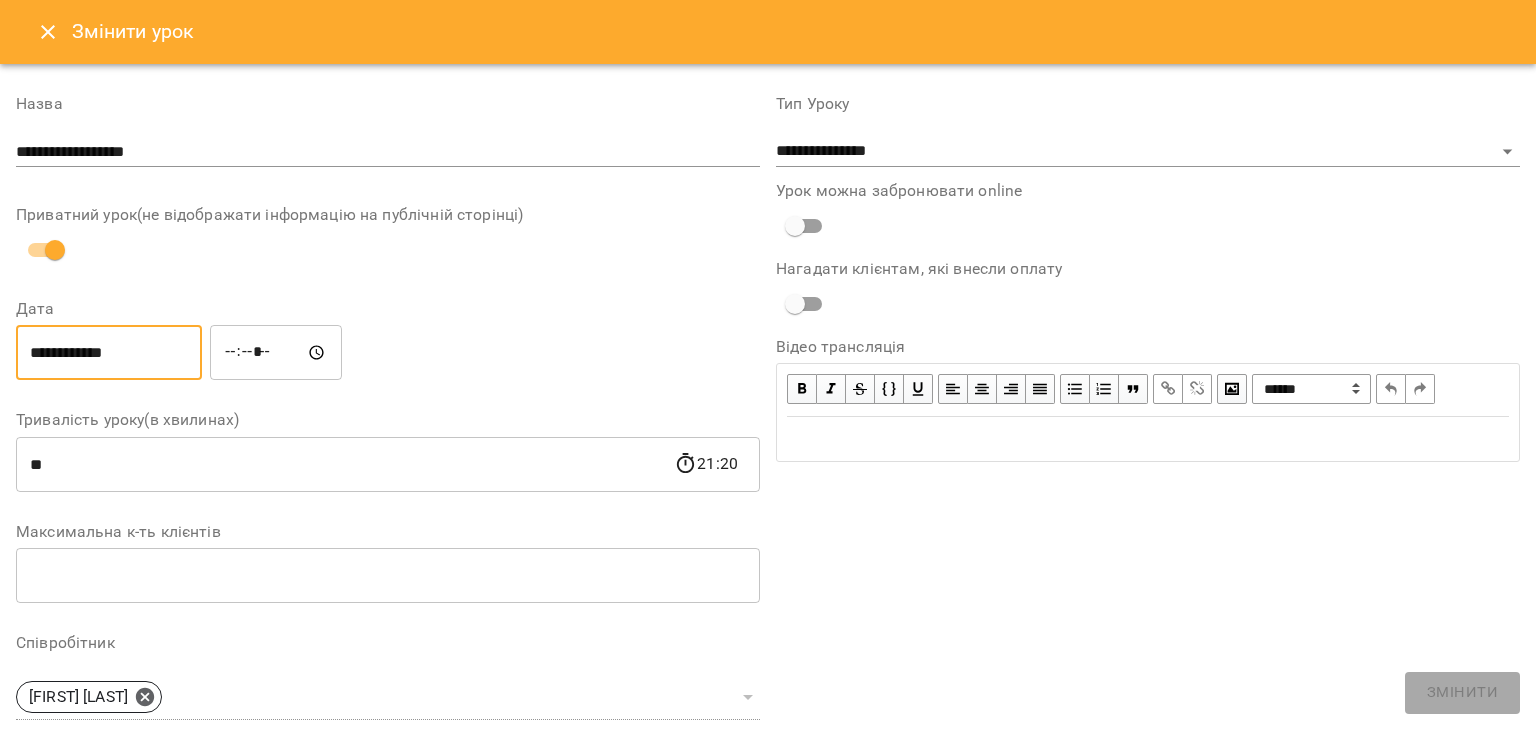 click on "**********" at bounding box center (109, 353) 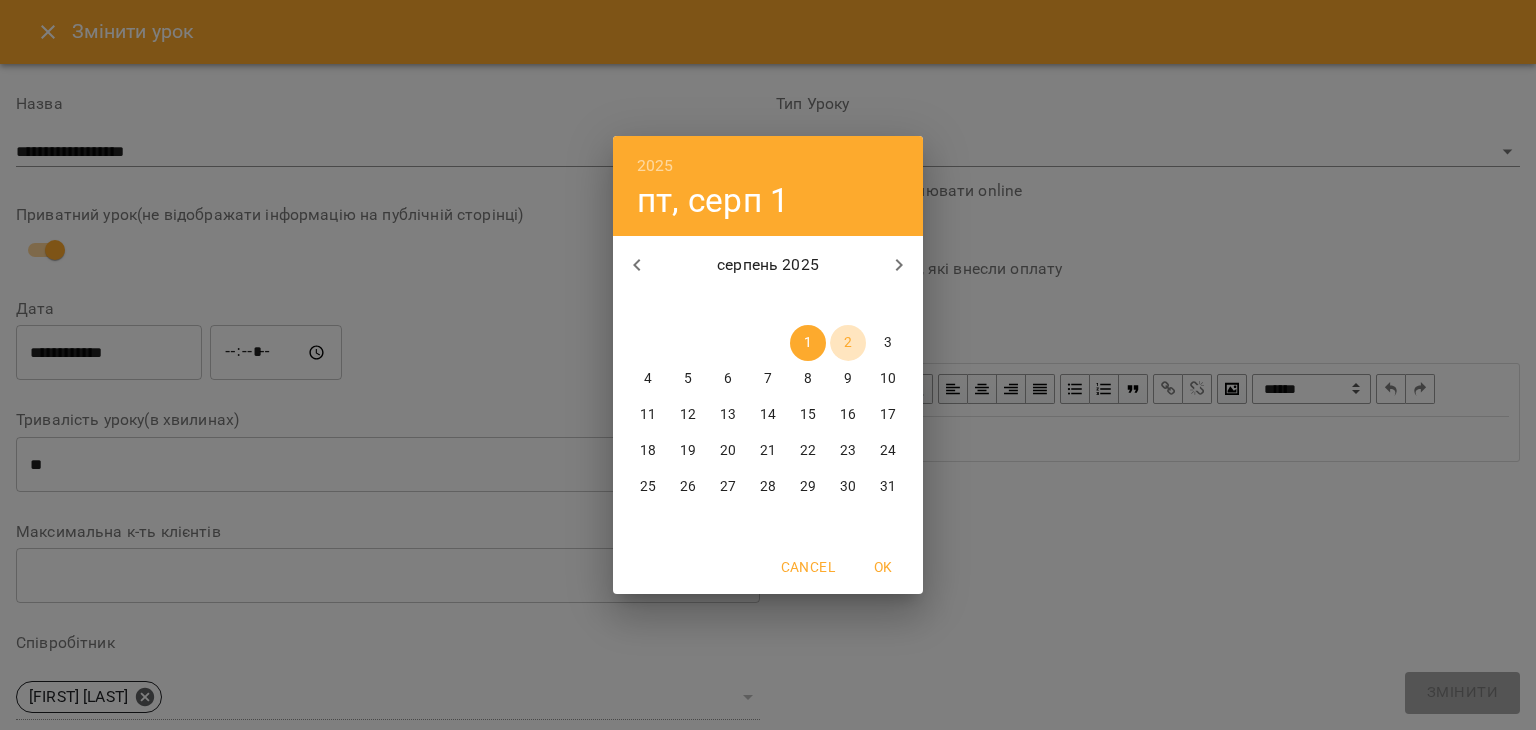 click on "2" at bounding box center (848, 343) 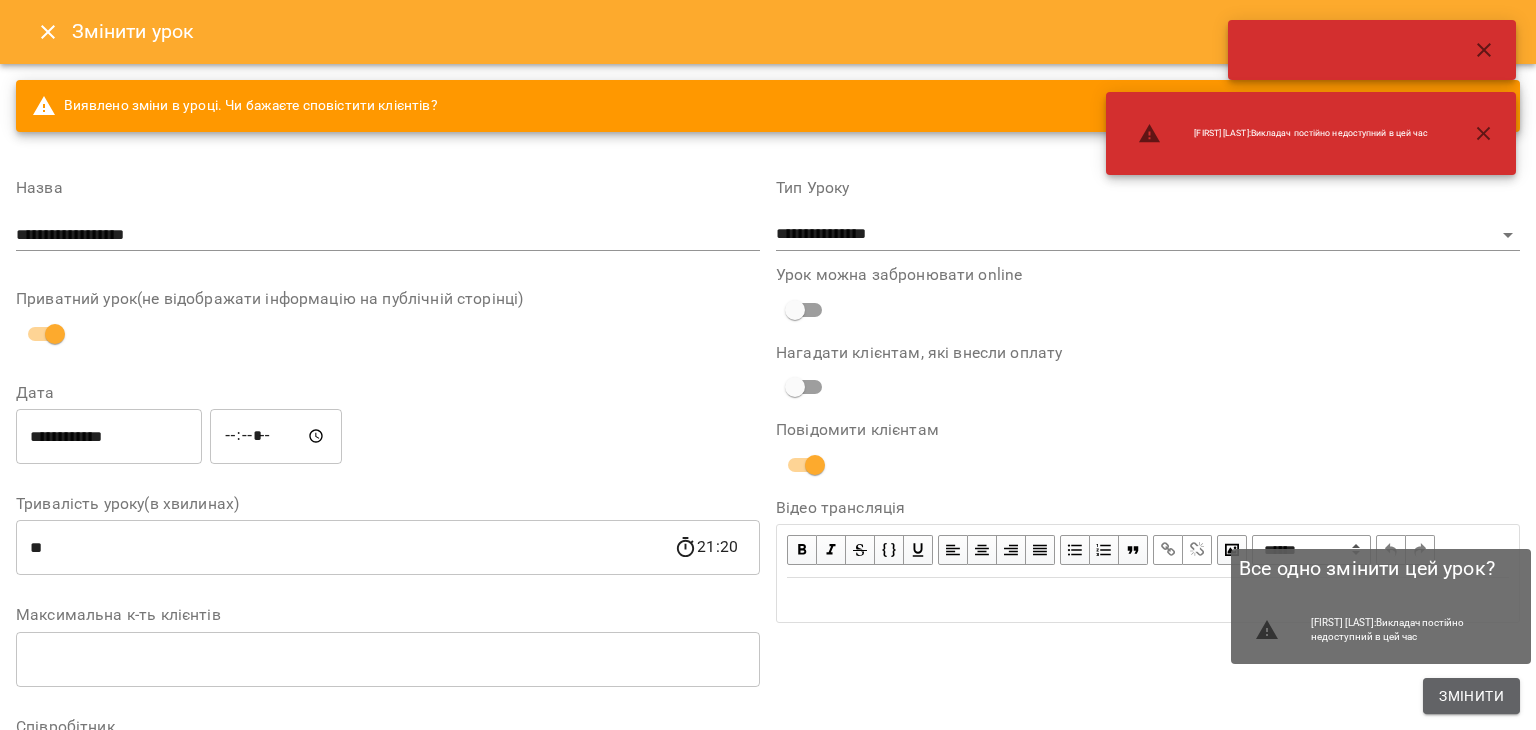 click on "Змінити" at bounding box center (1471, 696) 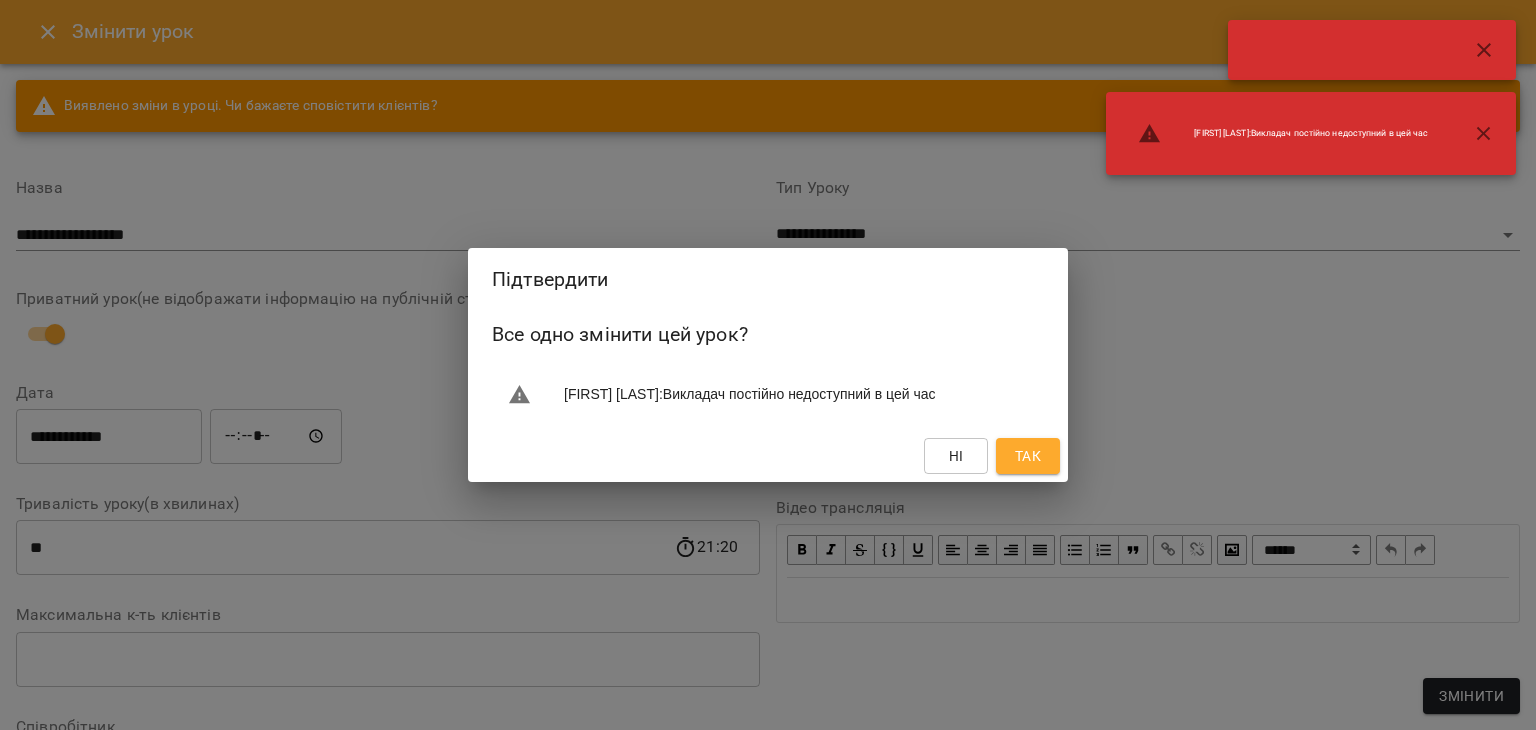 click on "Так" at bounding box center (1028, 456) 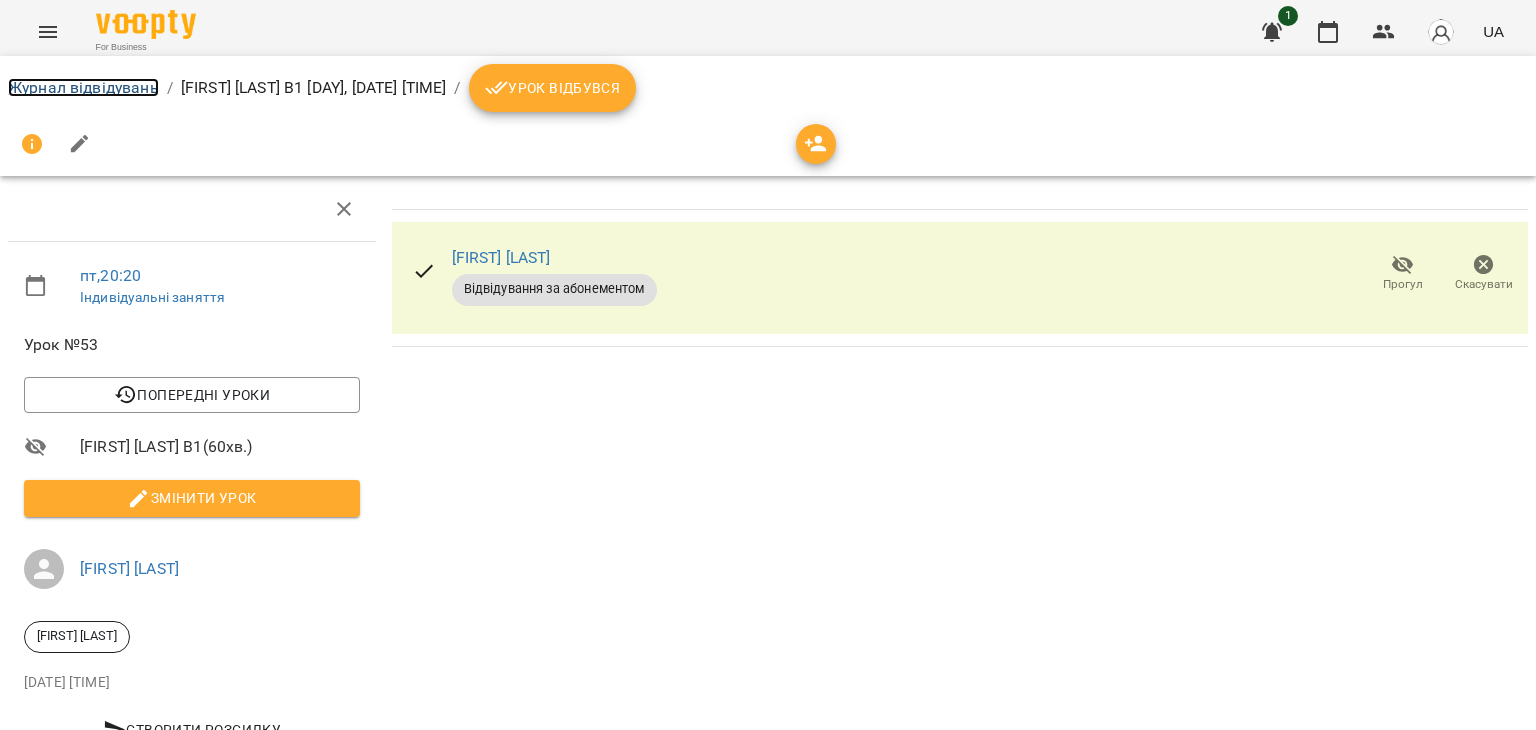 click on "Журнал відвідувань" at bounding box center [83, 87] 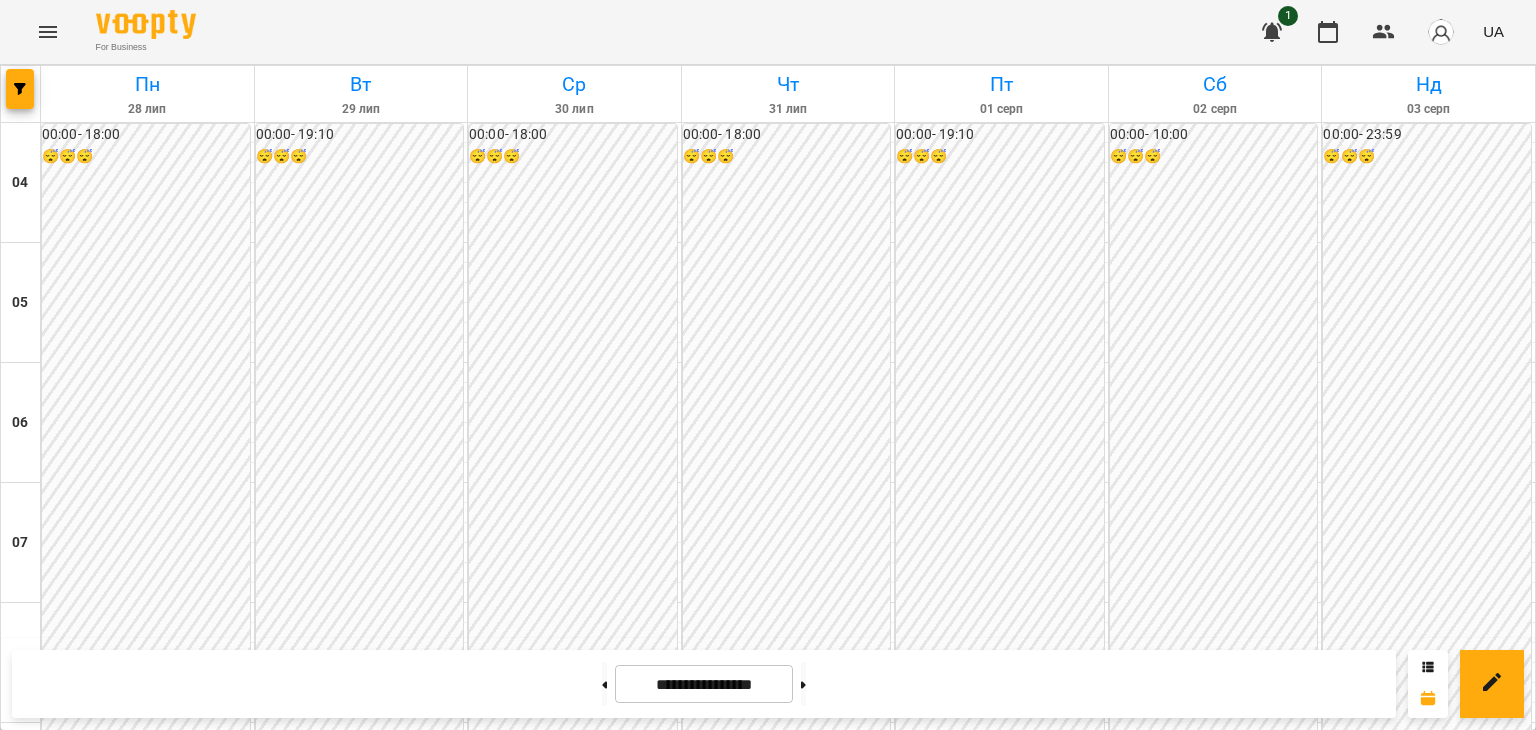 scroll, scrollTop: 1763, scrollLeft: 0, axis: vertical 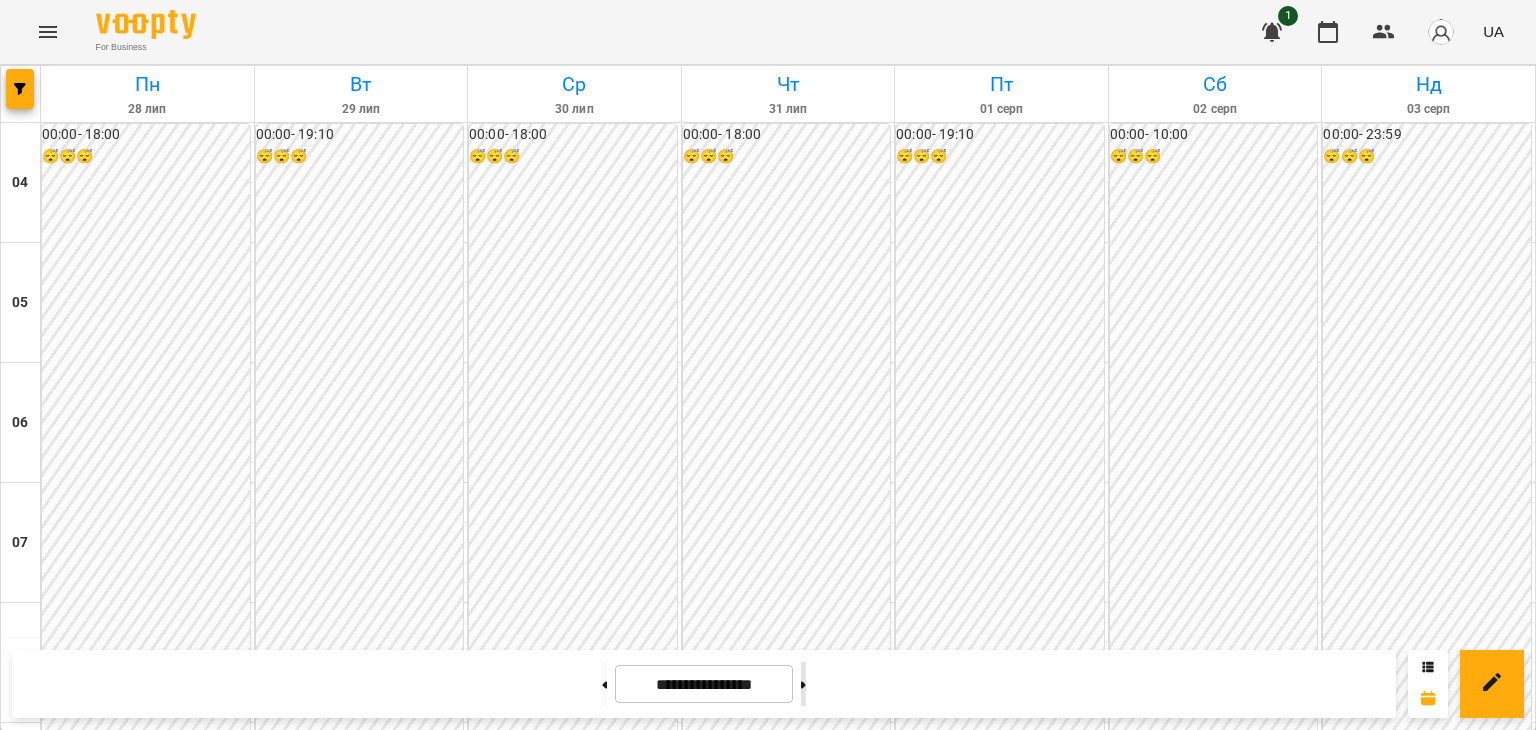click at bounding box center (803, 684) 